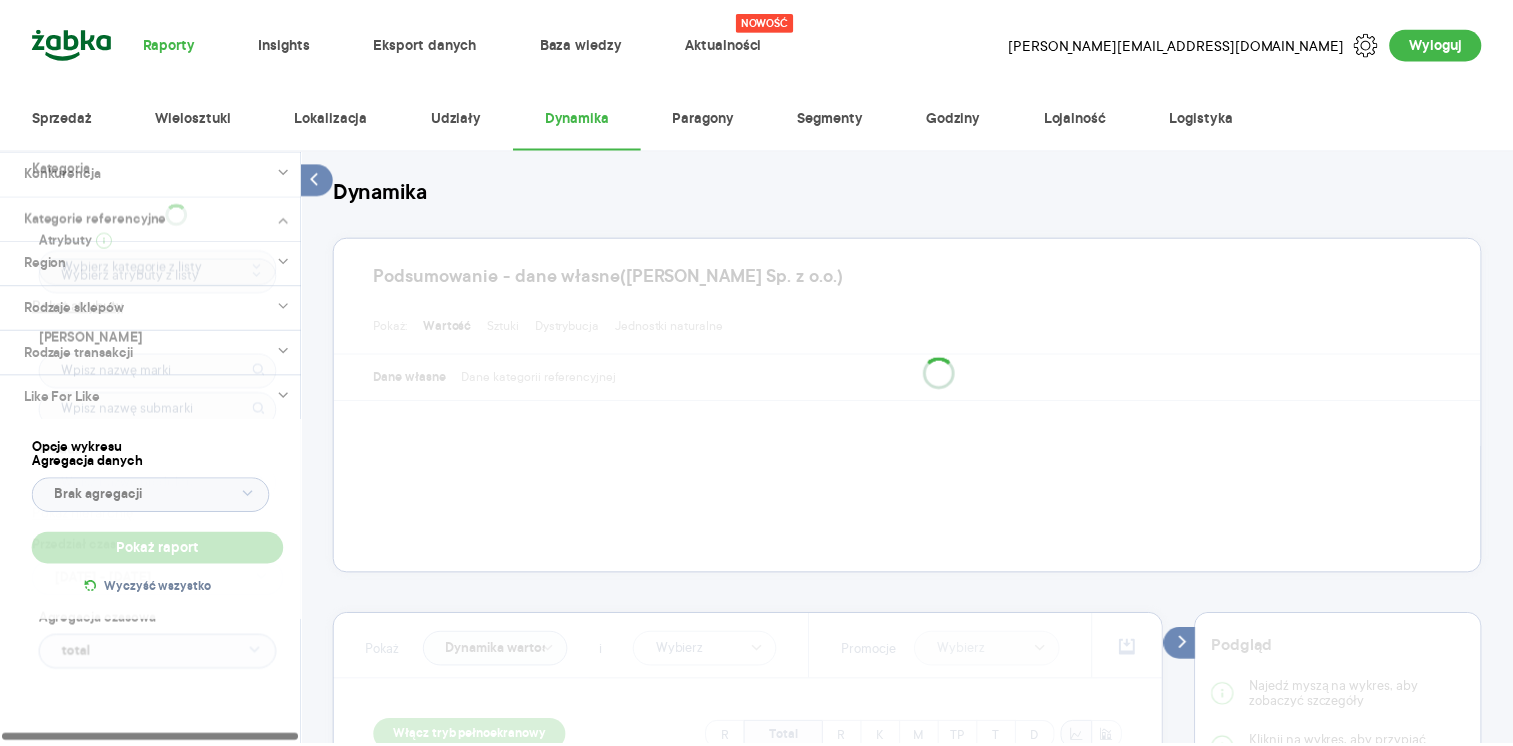 scroll, scrollTop: 0, scrollLeft: 0, axis: both 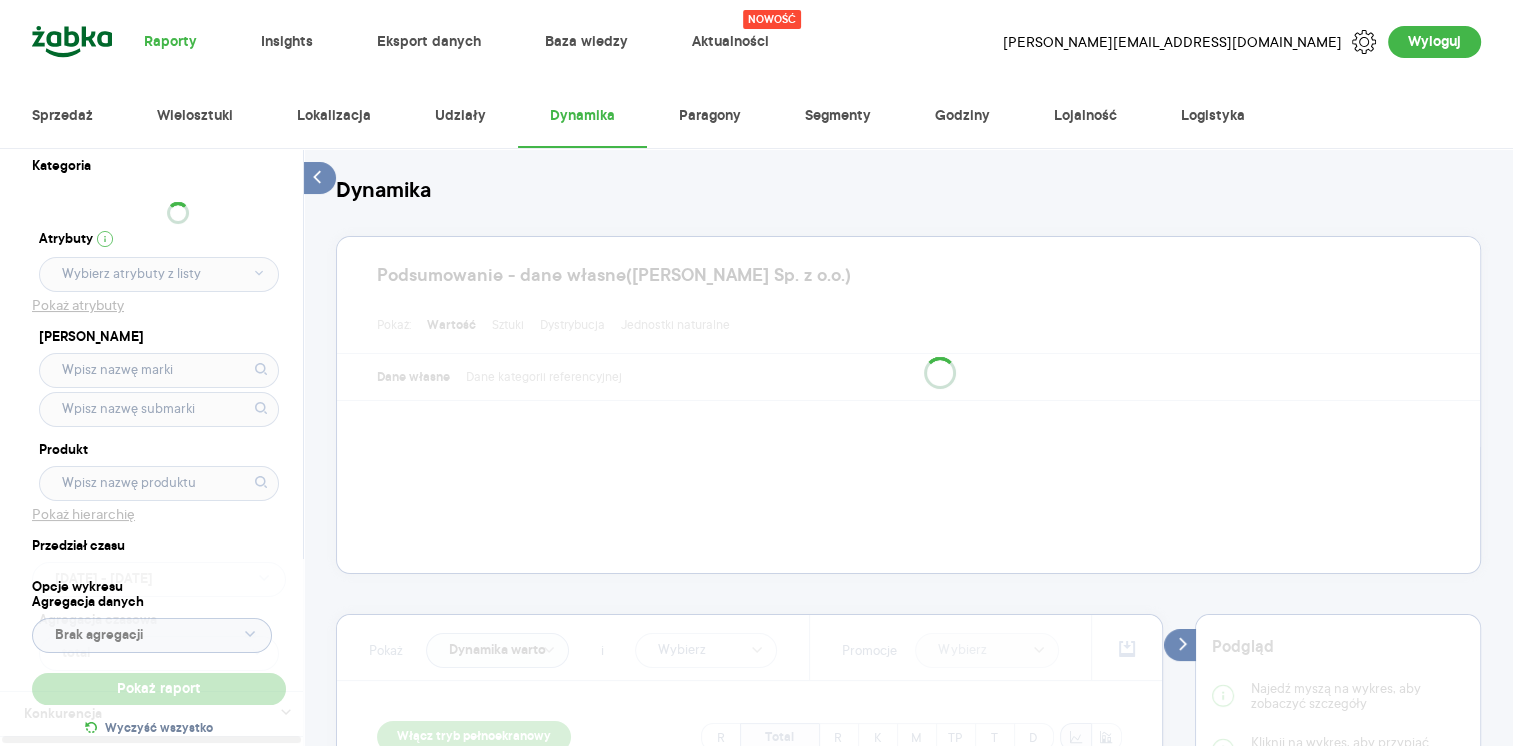 type on "Pobieranie" 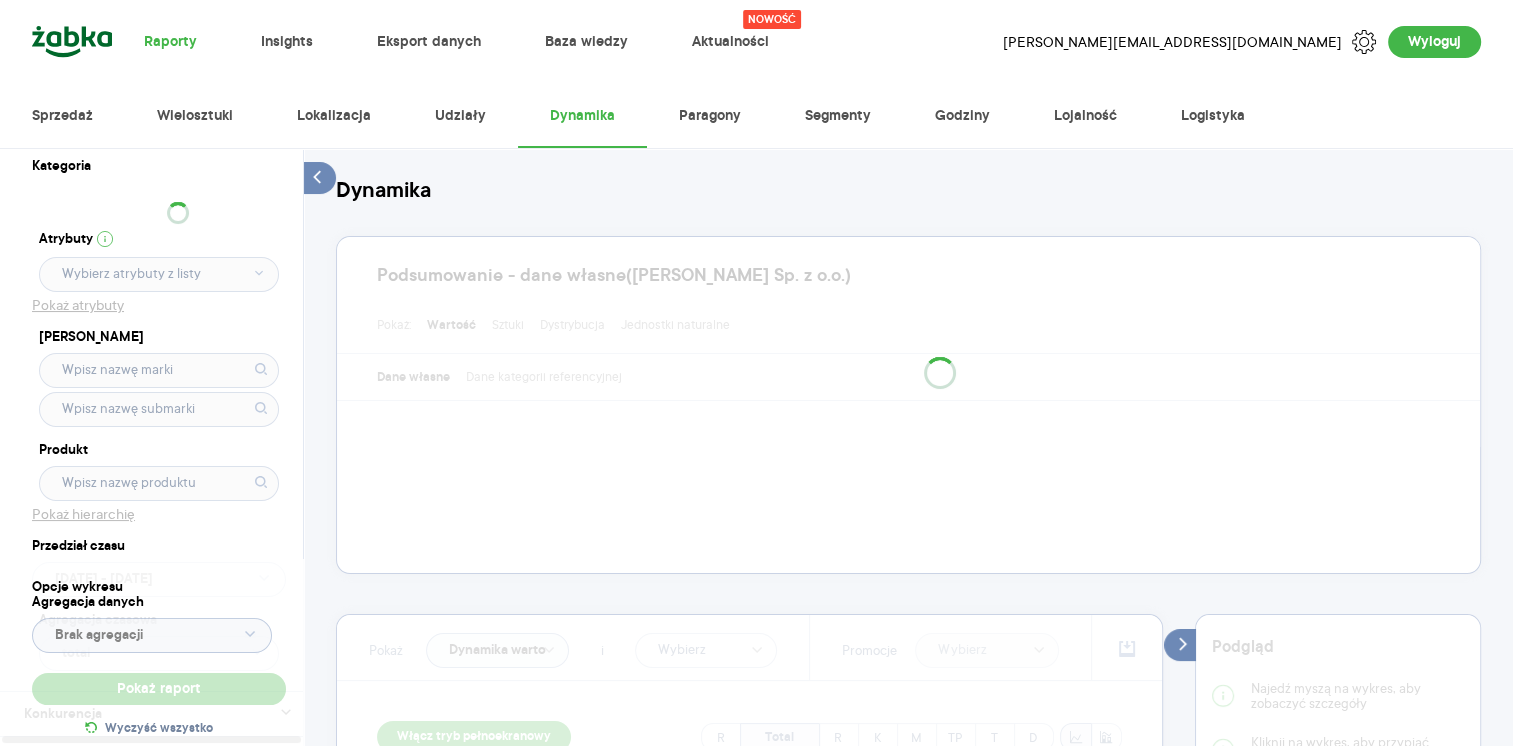 type on "Pobieranie" 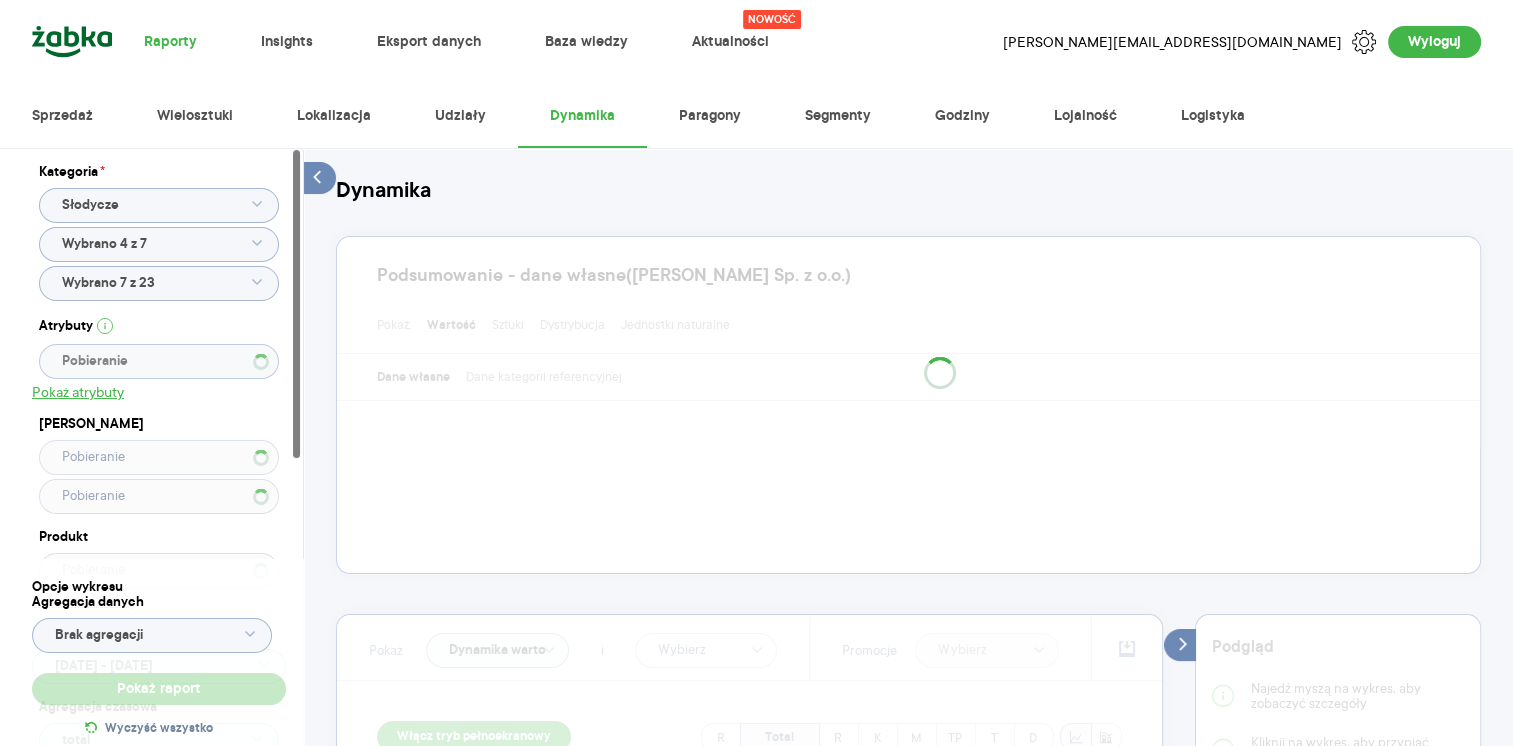 type on "[PERSON_NAME]" 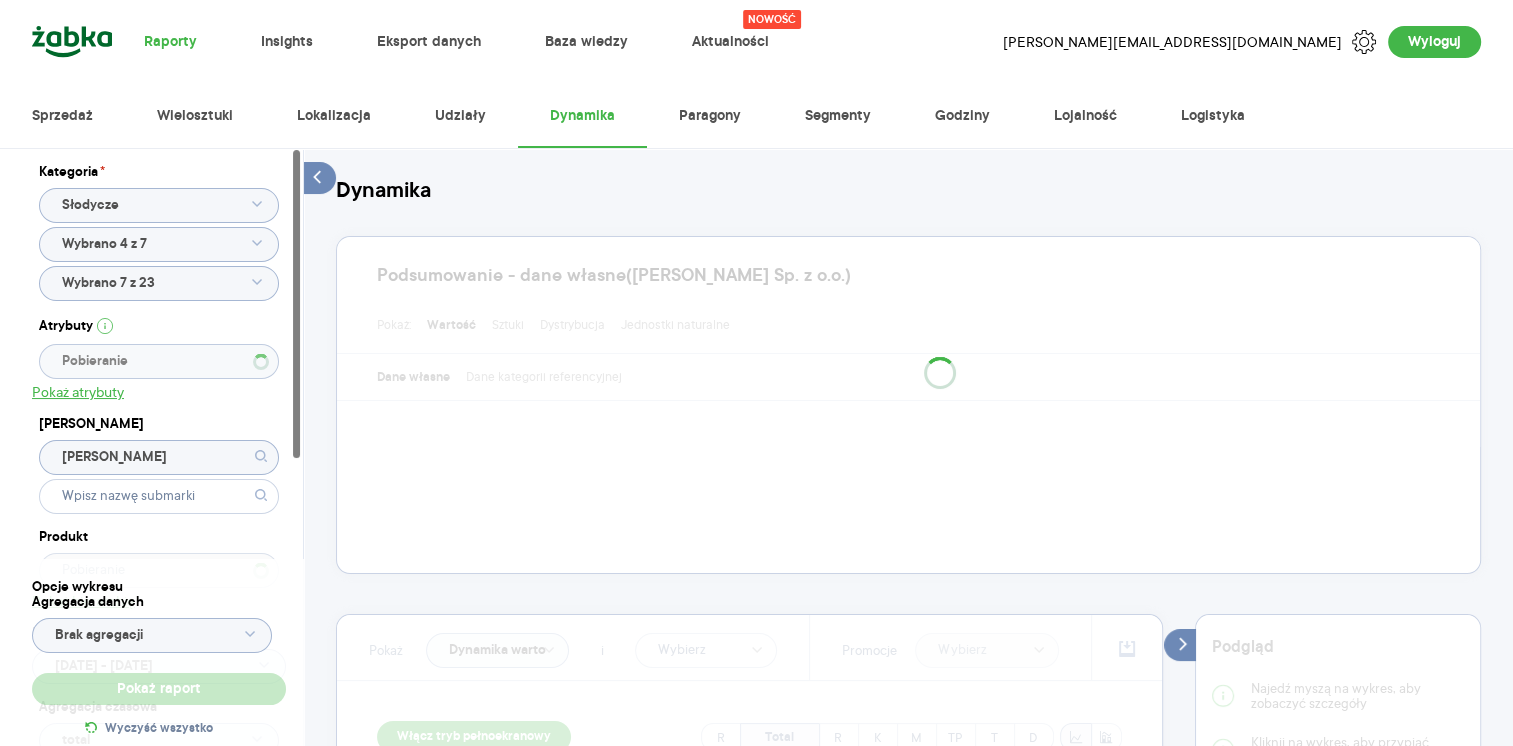 type 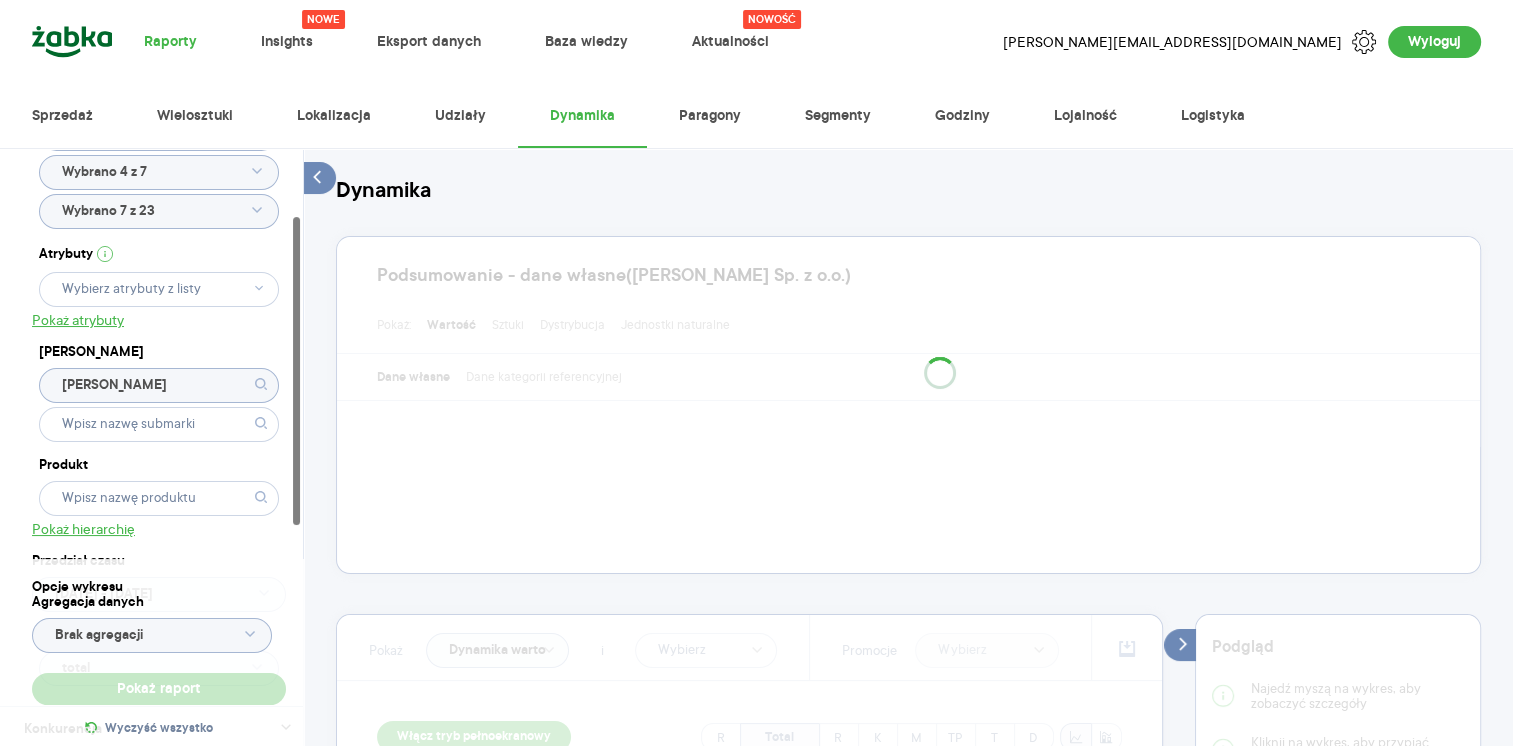 scroll, scrollTop: 0, scrollLeft: 0, axis: both 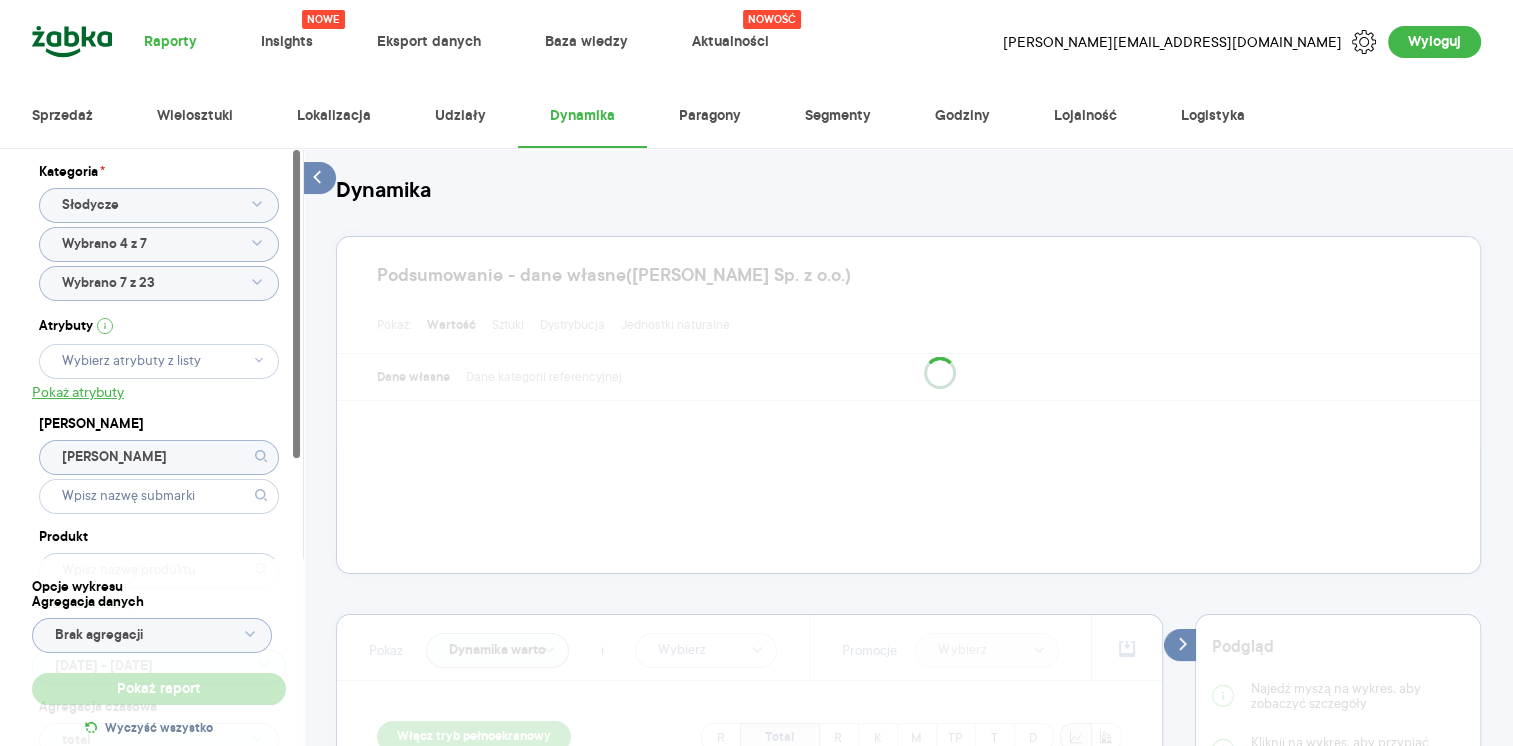drag, startPoint x: 299, startPoint y: 224, endPoint x: 291, endPoint y: 196, distance: 29.12044 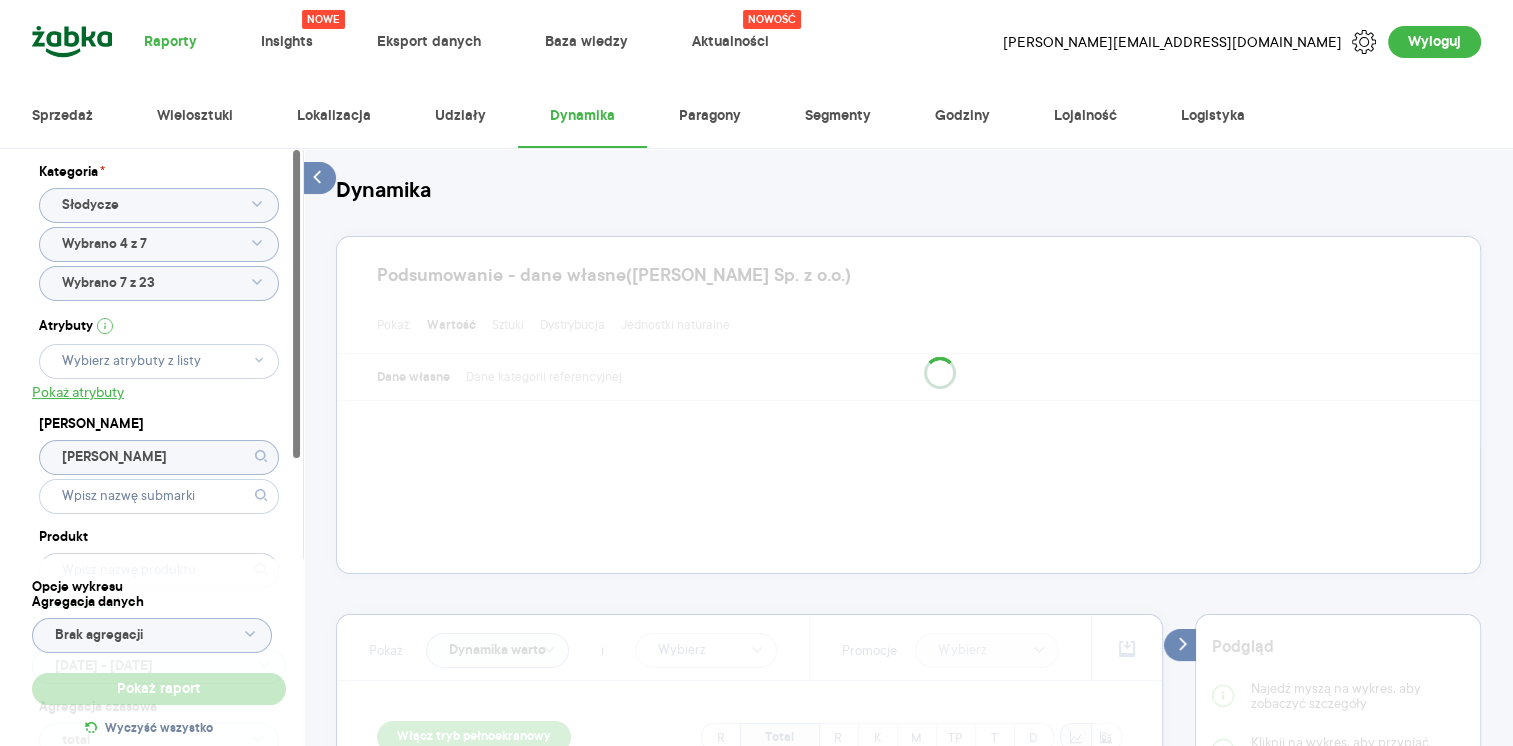 click on "Kategoria * Słodycze Wybrano 4 z 7 Wybrano 7 z 23 Atrybuty Pokaż atrybuty [PERSON_NAME] Produkt Pokaż hierarchię Przedział czasu [DATE] - [DATE] Agregacja czasowa total Konkurencja Dostawca Marka Produkt Kategorie referencyjne Pobieranie Region Rodzaje sklepów Rodzaje transakcji Wszystkie Like For Like Uwzględnij LFL Opcje wykresu Agregacja danych Brak agregacji Pokaż raport Wyczyść wszystko" at bounding box center (151, 447) 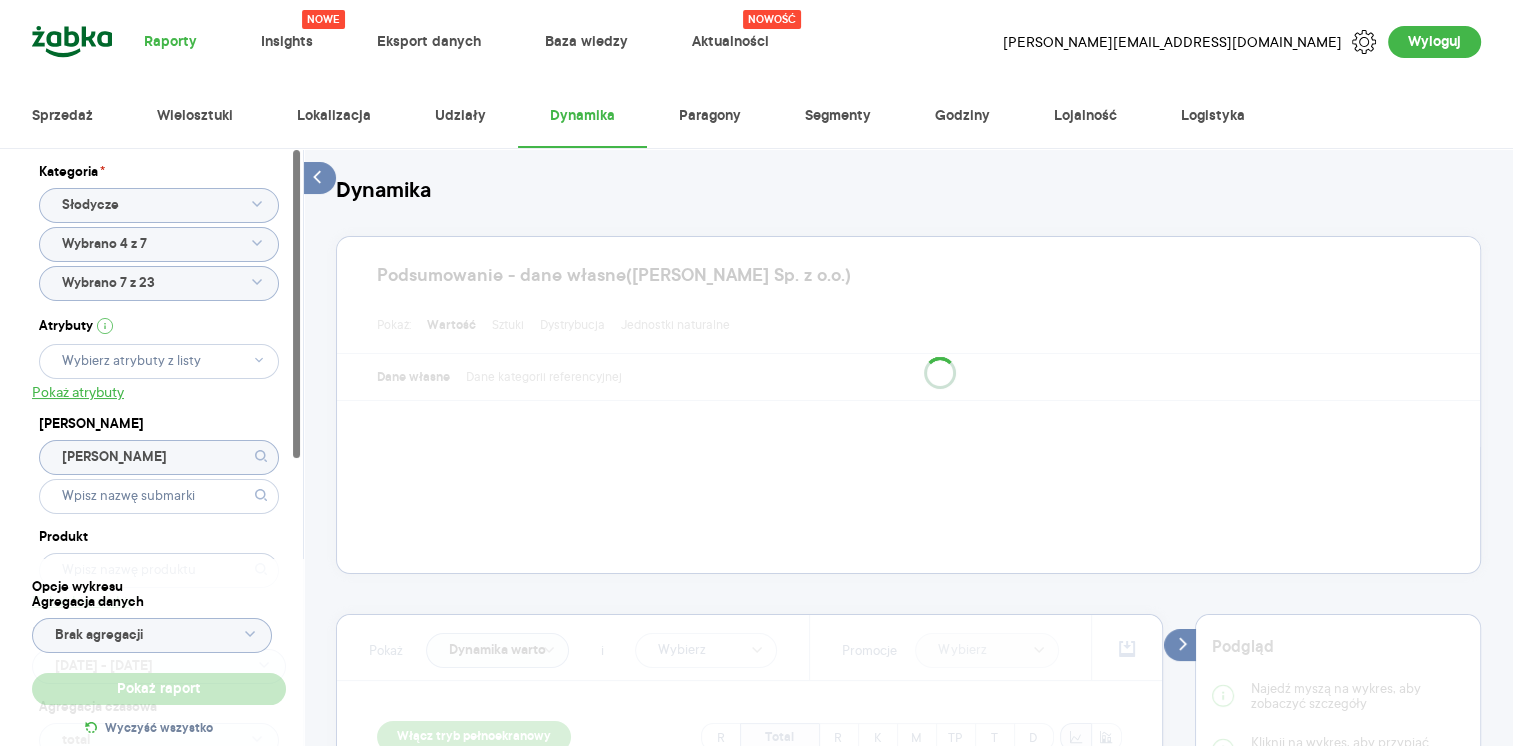 type on "Wybrano G3 - 7 z 30" 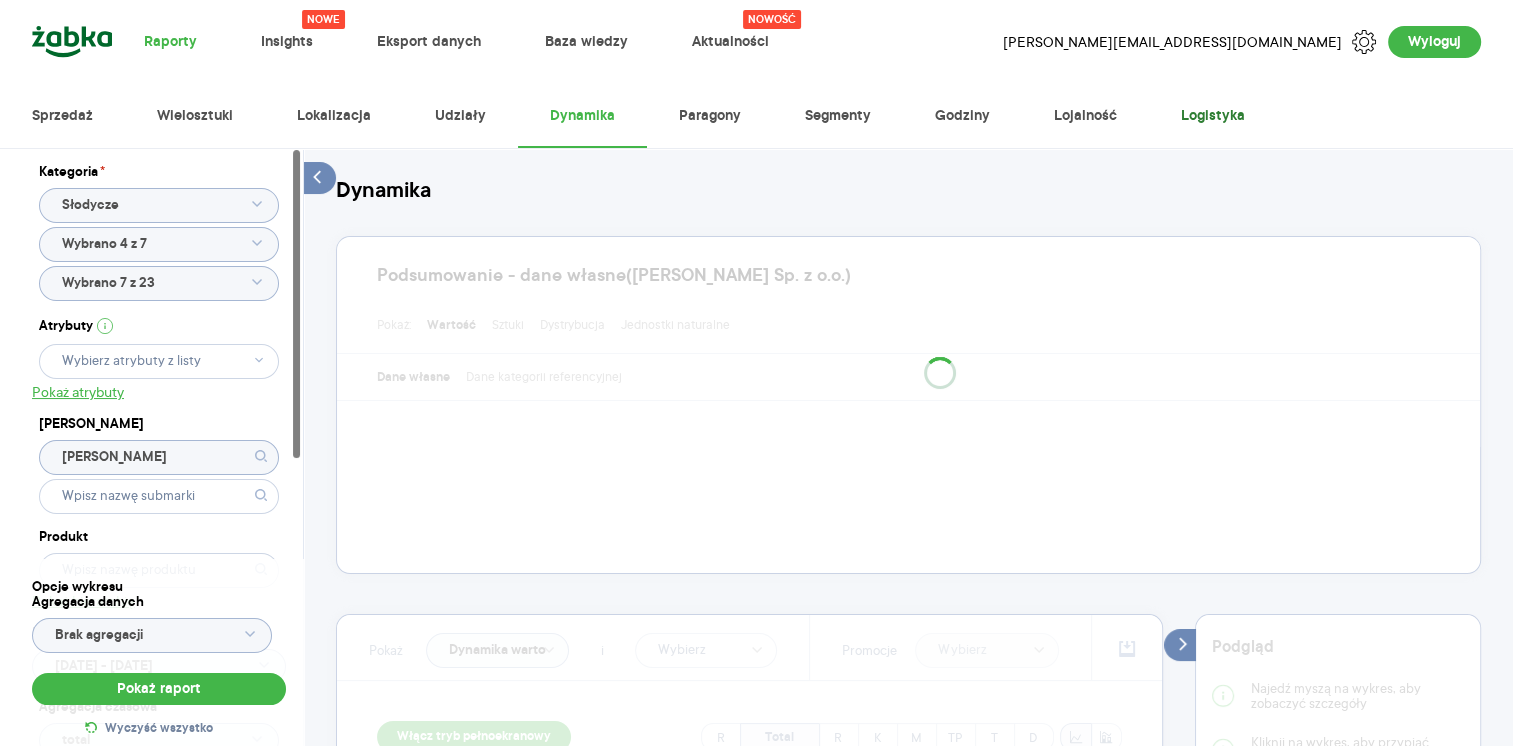 click on "Logistyka" at bounding box center (1213, 116) 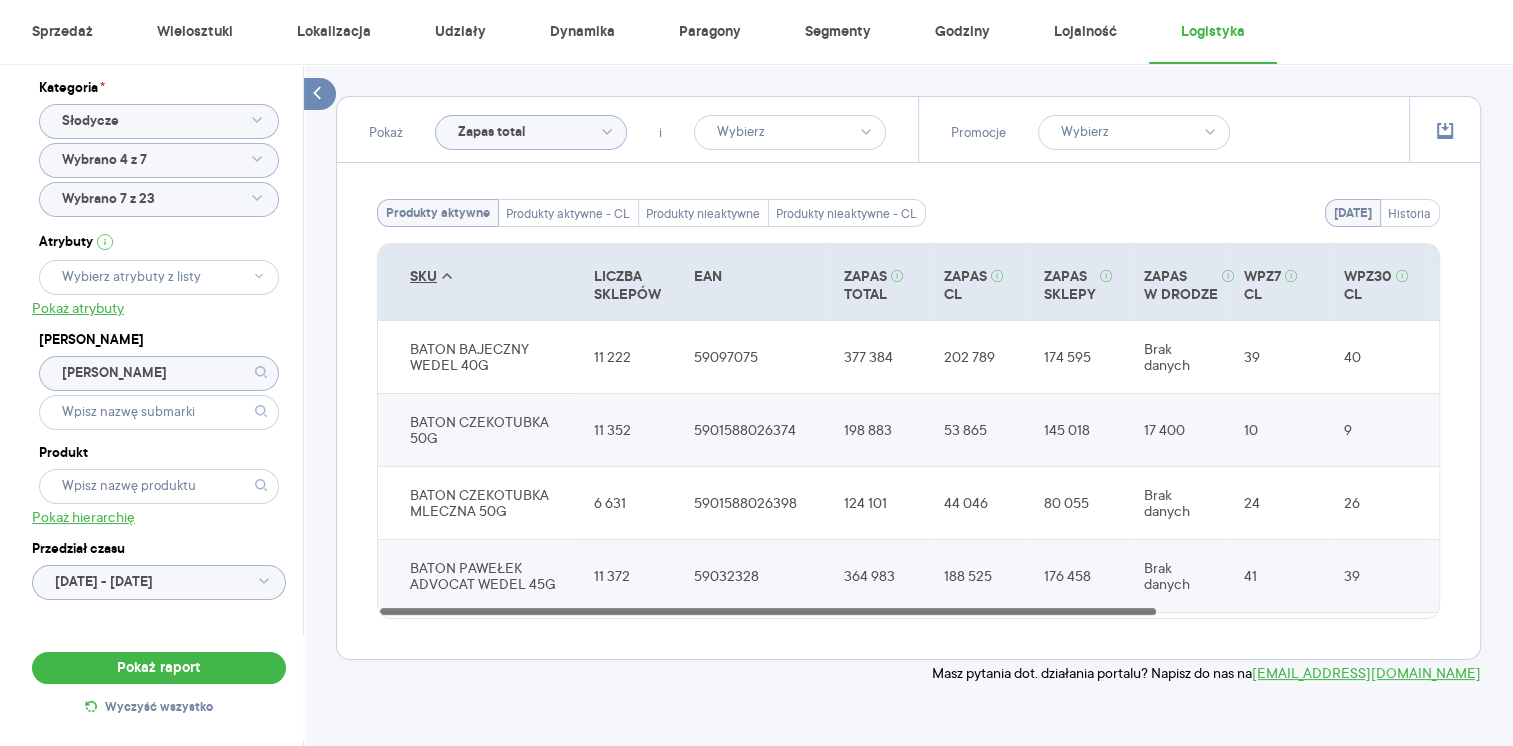 scroll, scrollTop: 140, scrollLeft: 0, axis: vertical 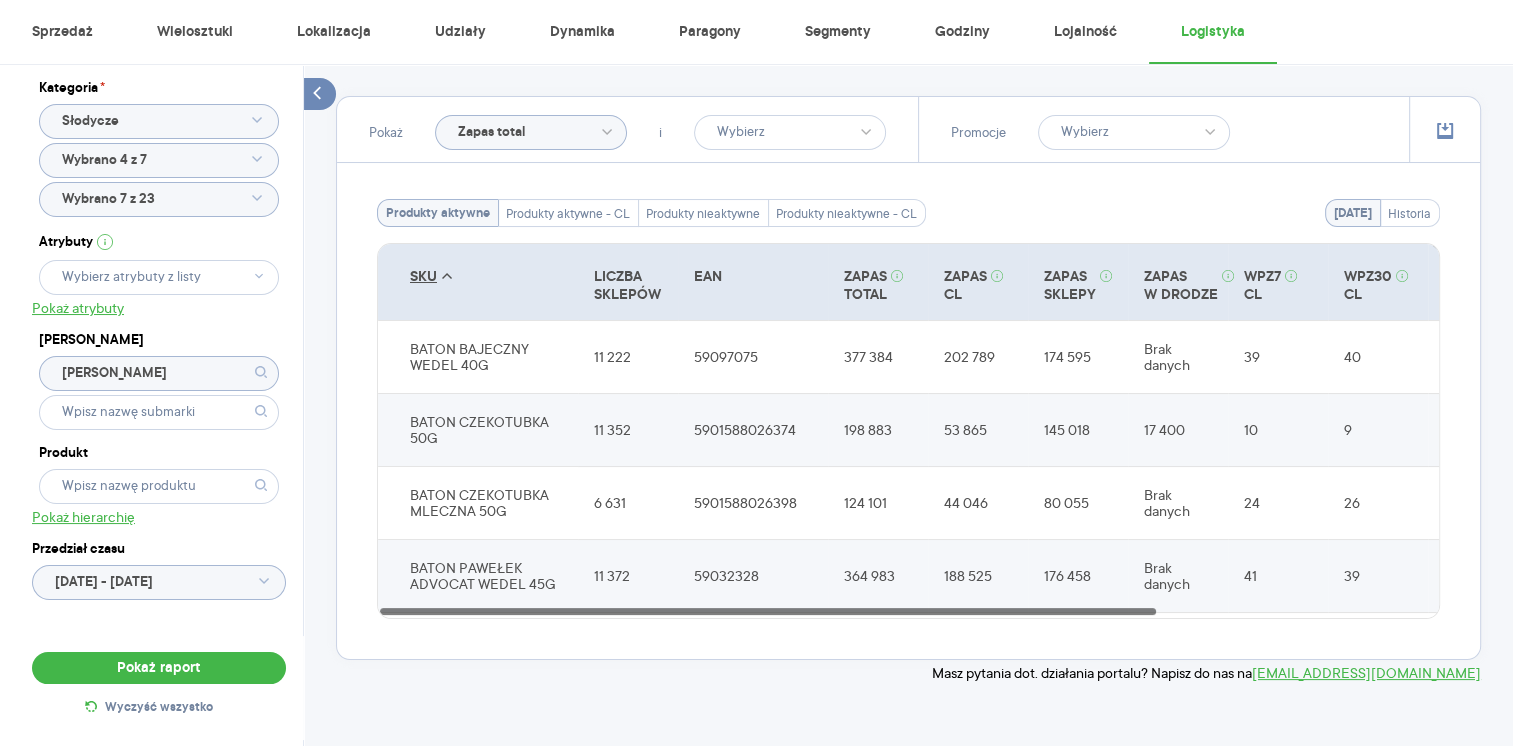 drag, startPoint x: 944, startPoint y: 611, endPoint x: 776, endPoint y: 626, distance: 168.66832 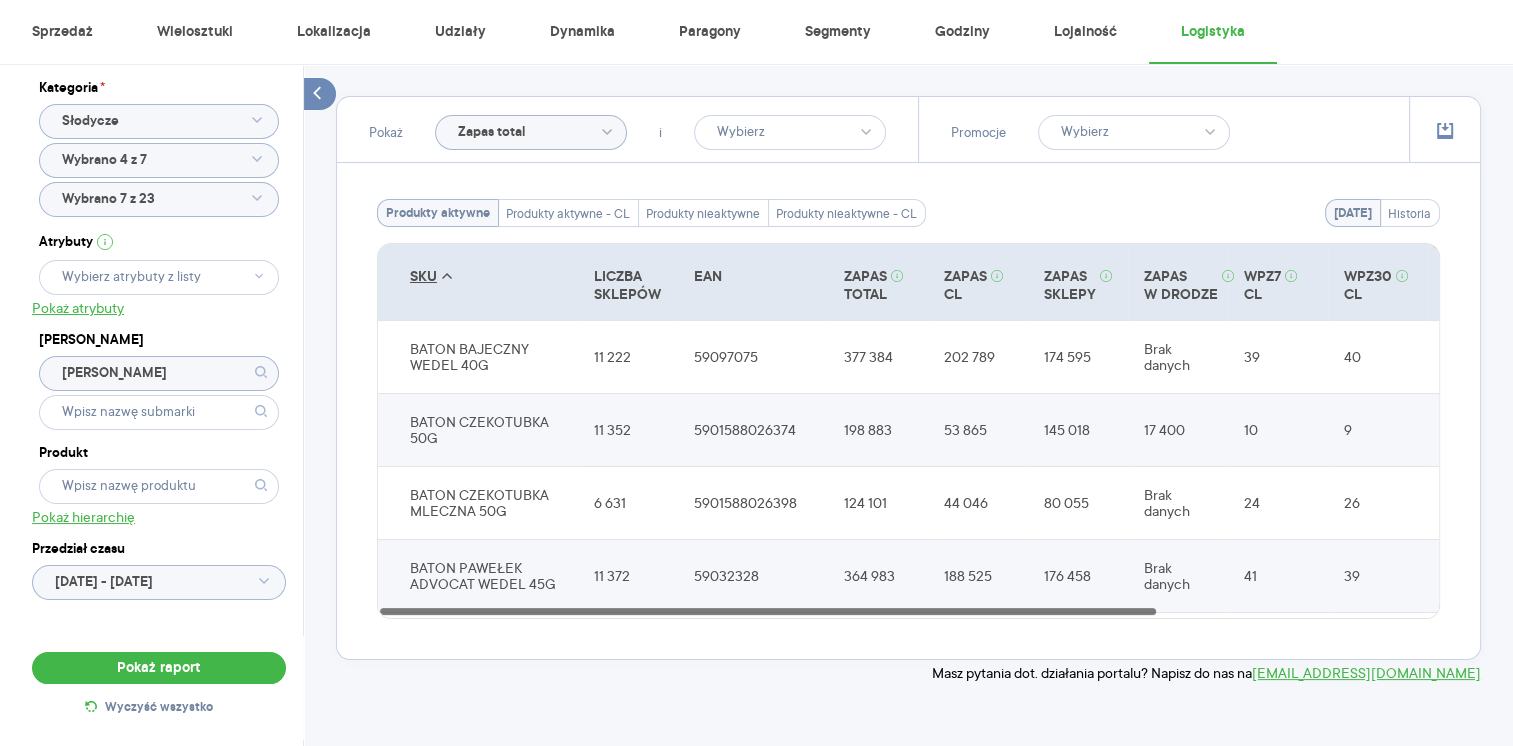 click on "[DATE] Historia Produkty aktywne Produkty aktywne - CL Produkty nieaktywne Produkty nieaktywne - CL SKU LICZBA
SKLEPÓW EAN ZAPAS
TOTAL ZAPAS
CL ZAPAS
SKLEPY ZAPAS
W DRODZE WPZ7
CL WPZ30
CL WPZ90
CL WPZ7
SKLEPY WPZ30
SKLEPY WPZ90
SKLEPY BATON BAJECZNY WEDEL 40G 11 222 59097075 377 384 202 789 174 595 Brak danych 39 40 40 40 37 36 BATON CZEKOTUBKA 50G 11 352 5901588026374 198 883 53 865 145 018 17 400 10 9 8 24 22 23 BATON CZEKOTUBKA MLECZNA 50G 6 631 5901588026398 124 101 44 046 80 055 Brak danych 24 26 23 45 42 44 BATON PAWEŁEK ADVOCAT WEDEL 45G 11 372 59032328 364 983 188 525 176 458 Brak danych 41 39 39 42 39 36 BATON PAWEŁEK SŁONY KARMEL 45G 9 767 59096238 228 255 85 213 143 042 Brak danych 39 40 42 80 76 68 BATON PAWEŁEK TOFFI WEDEL 45G 11 346 59011194 366 065 193 988 172 077 Brak danych 46 44 45 44 42 40 BATON [PERSON_NAME] WEDEL 45G 7 457 59025603 208 408 96 131 112 277 Brak danych 35 37 38 52 48 43 BATON PTASIE MLECZKO WANILIOWY 26G 120 59088455 356 Brak danych 356 Brak danych 1 246 17" at bounding box center (908, 411) 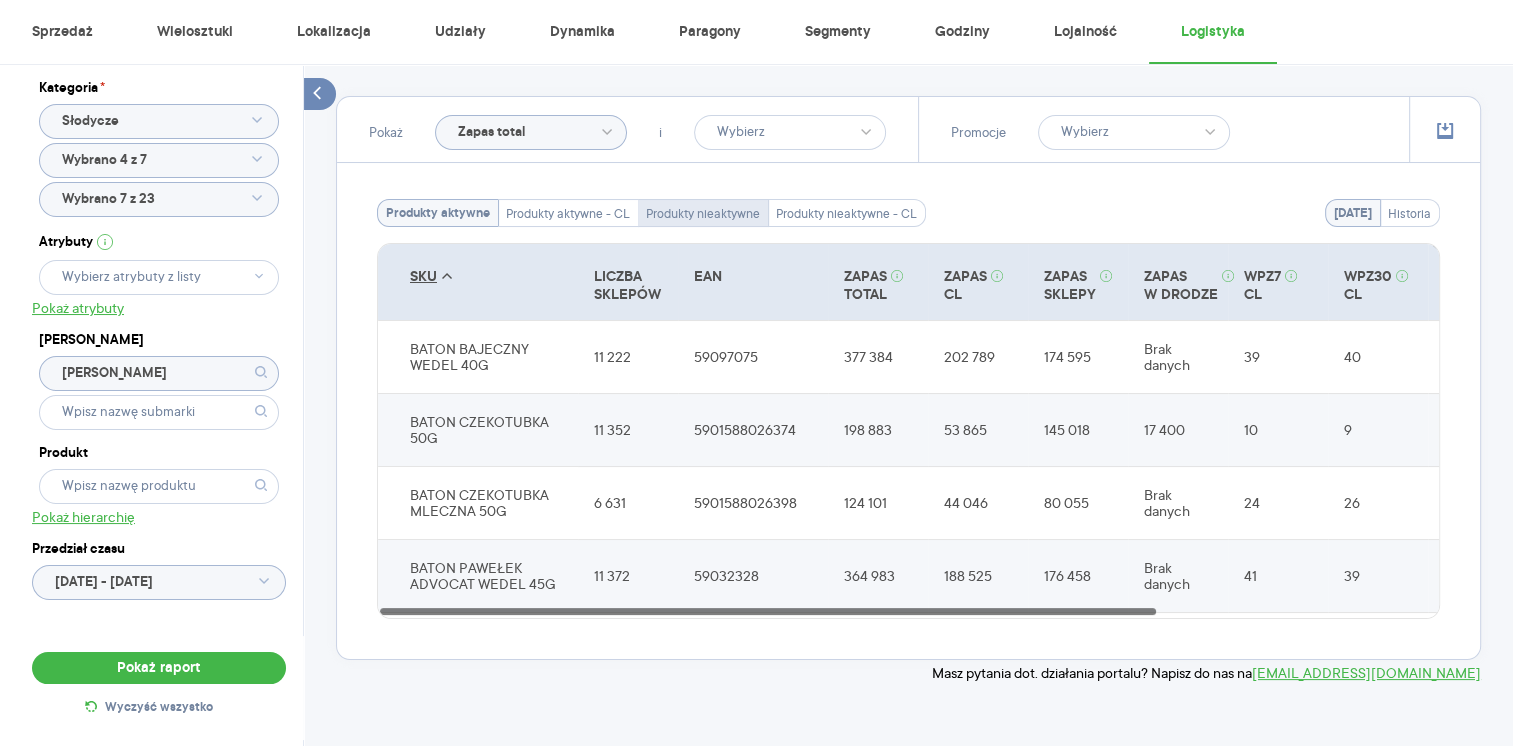 click on "Produkty nieaktywne" at bounding box center (703, 214) 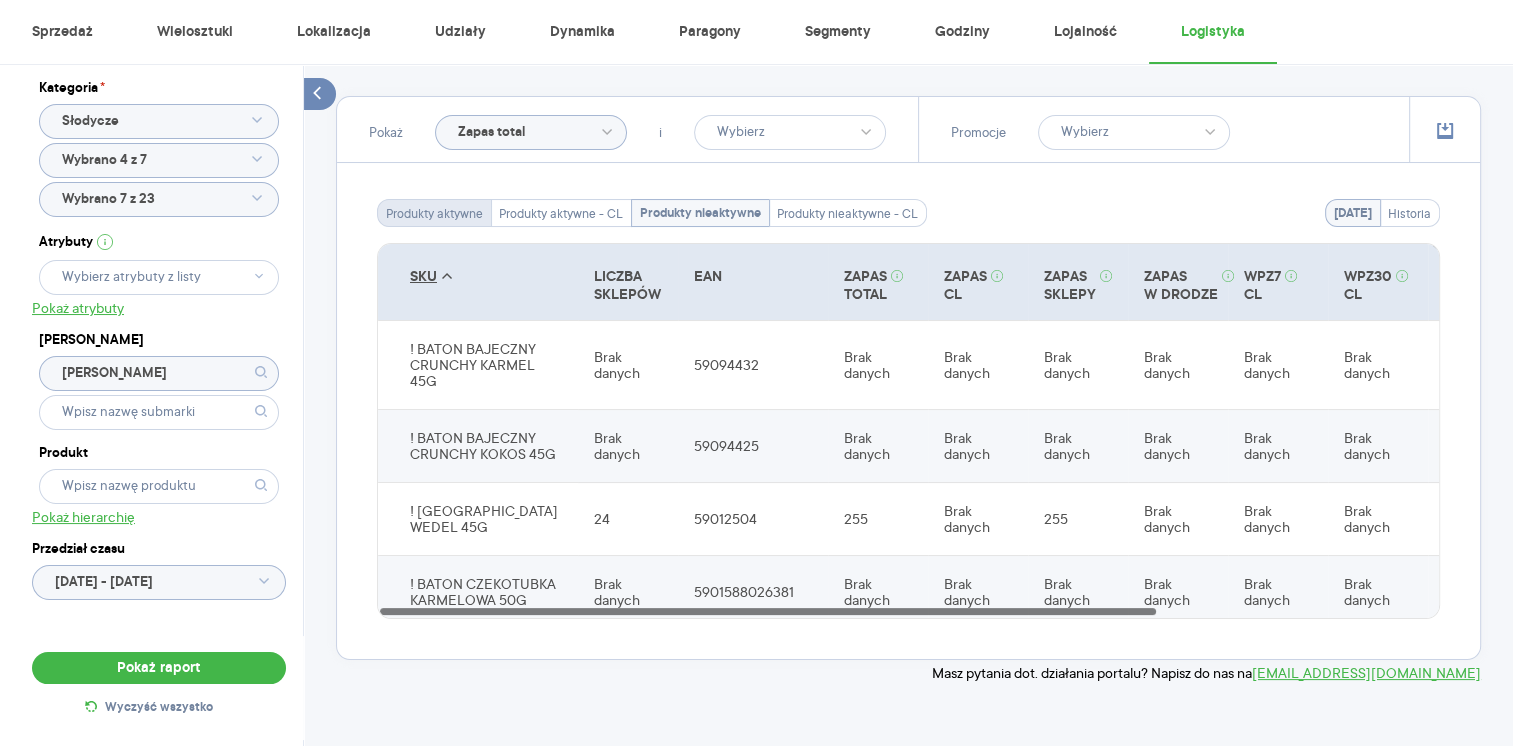 click on "Produkty aktywne" at bounding box center [434, 213] 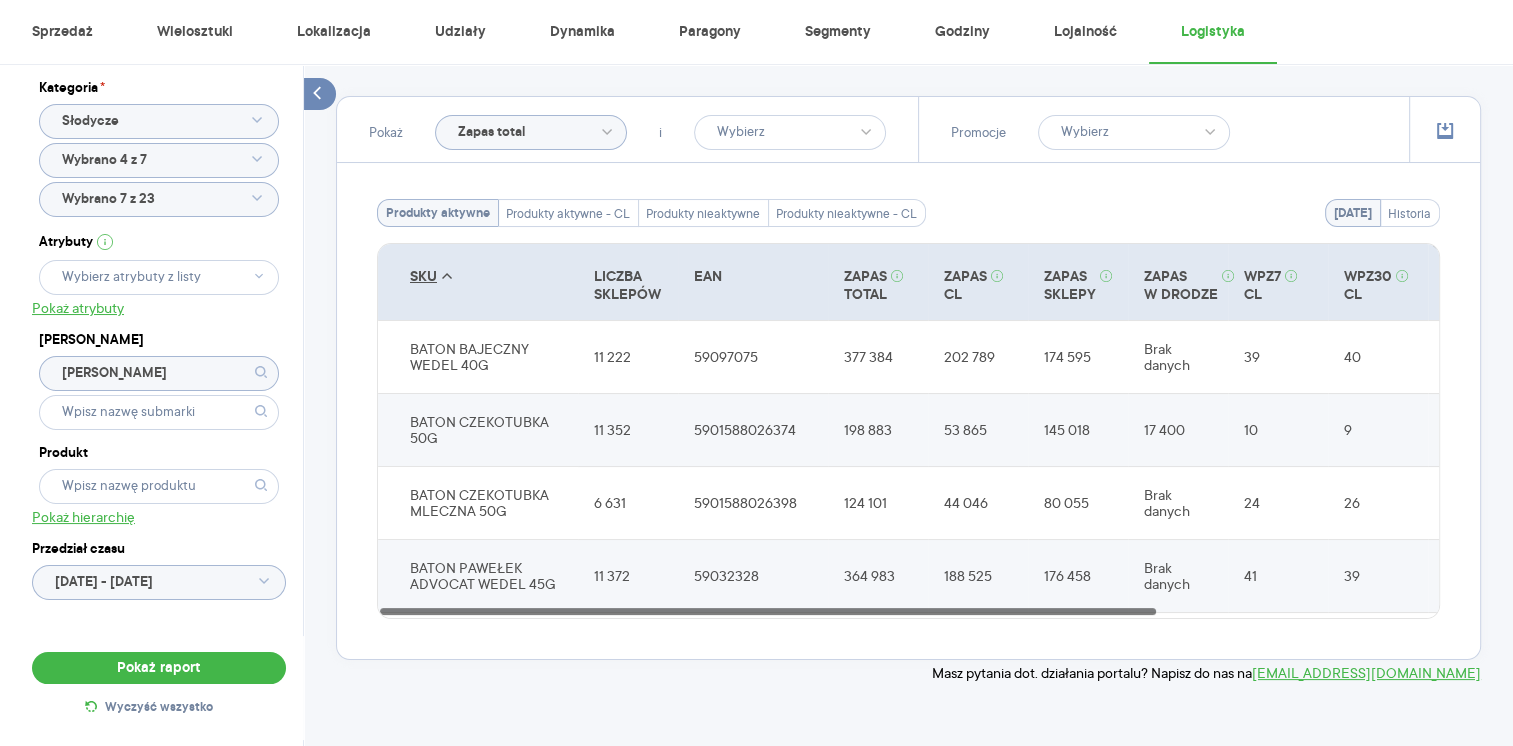 click on "Zapas total" 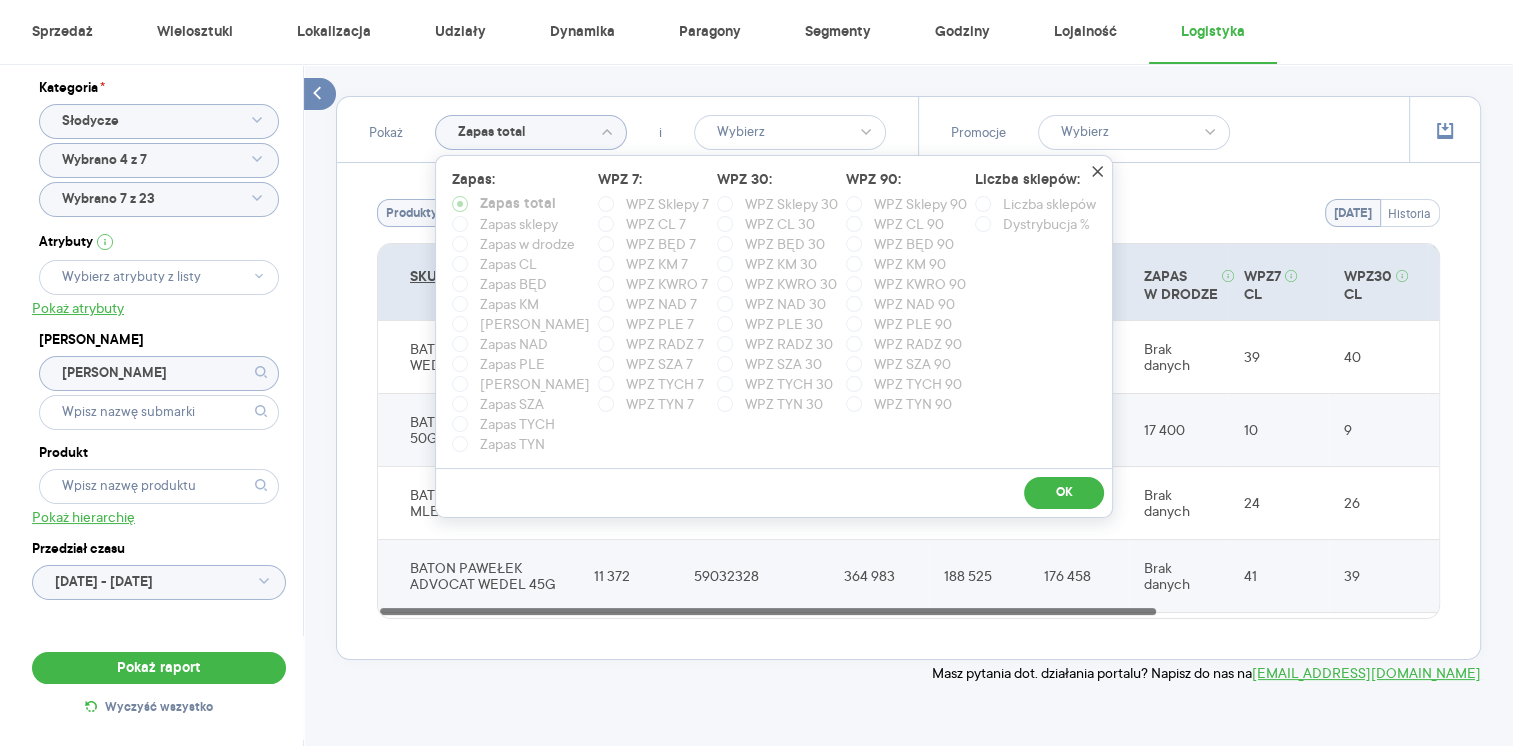 click on "Zapas total" 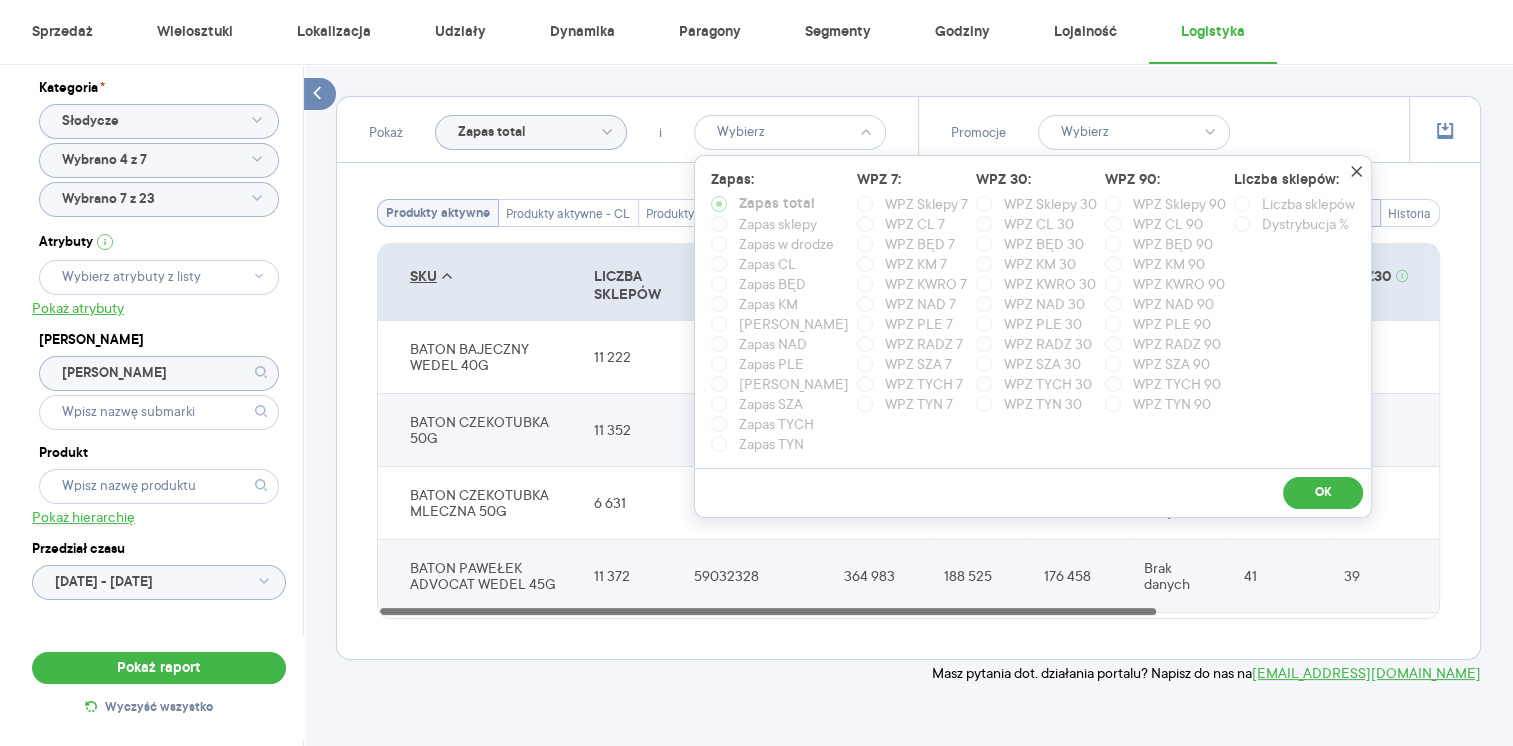 click 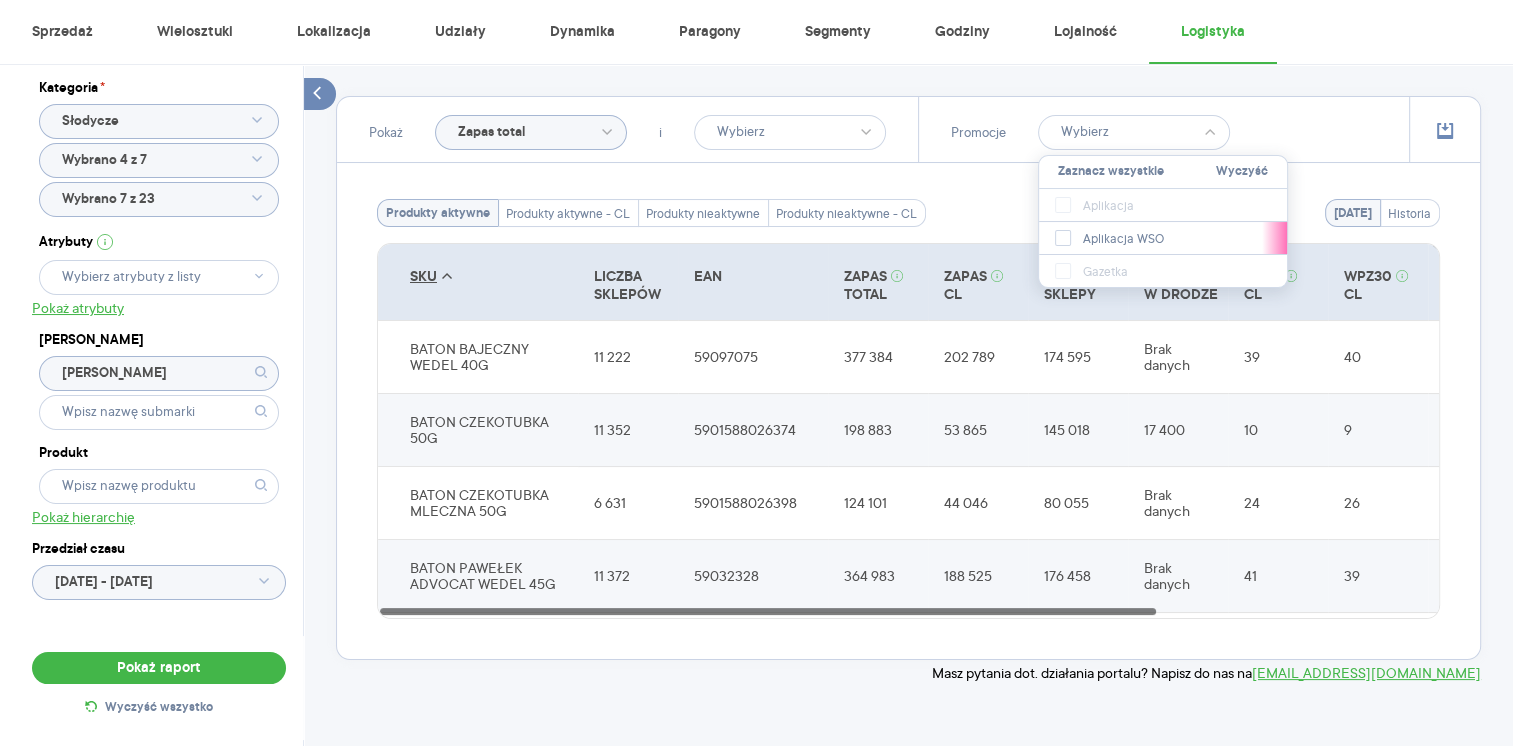 click 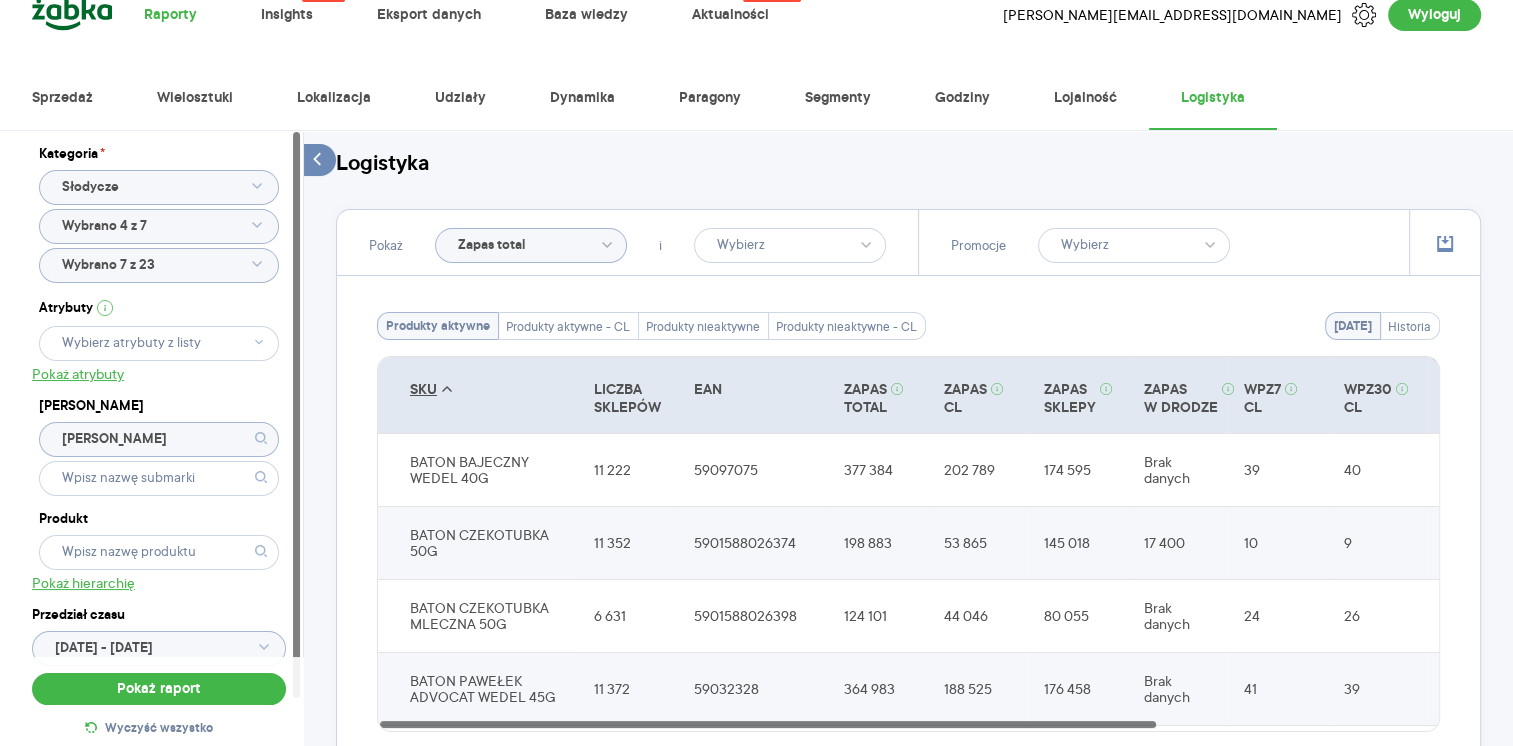 scroll, scrollTop: 0, scrollLeft: 0, axis: both 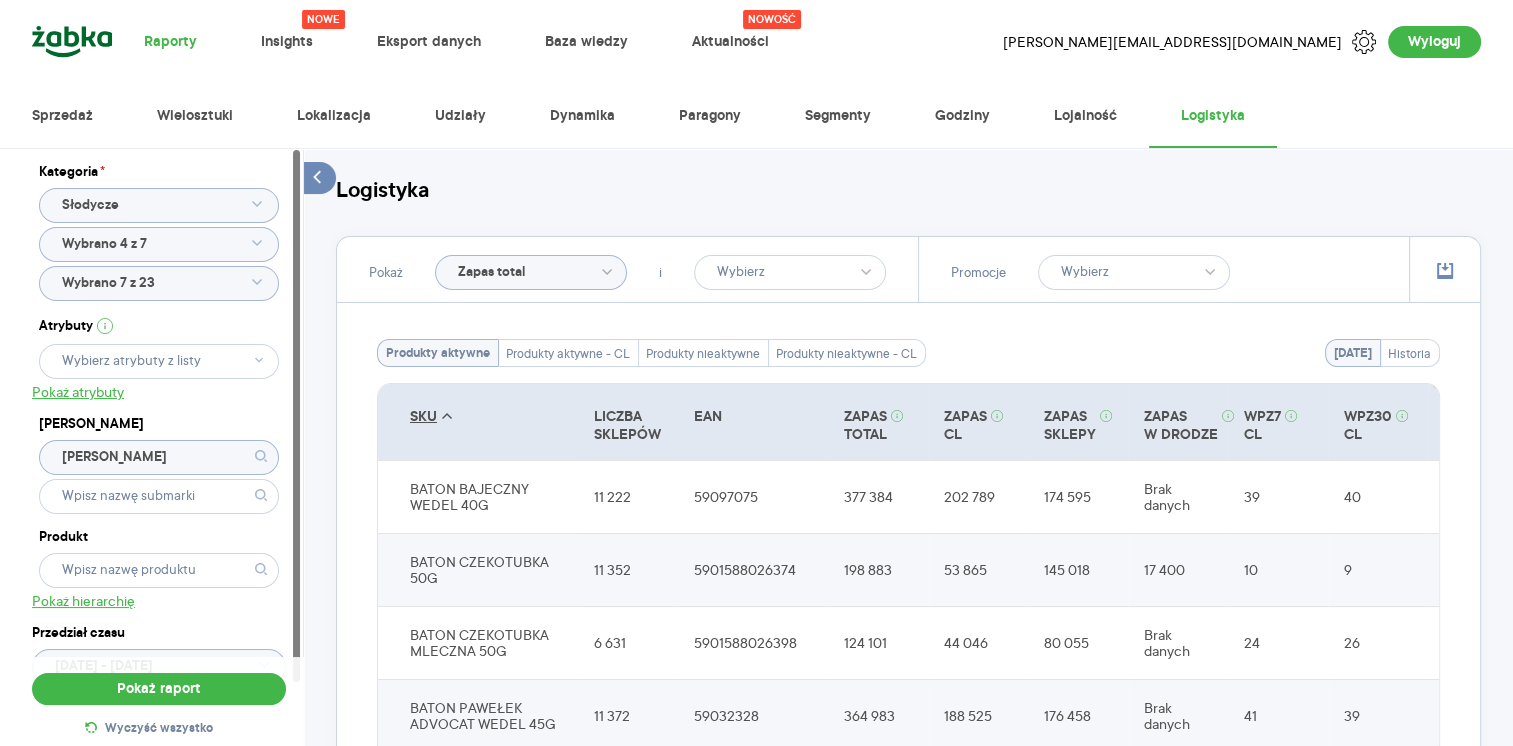 click 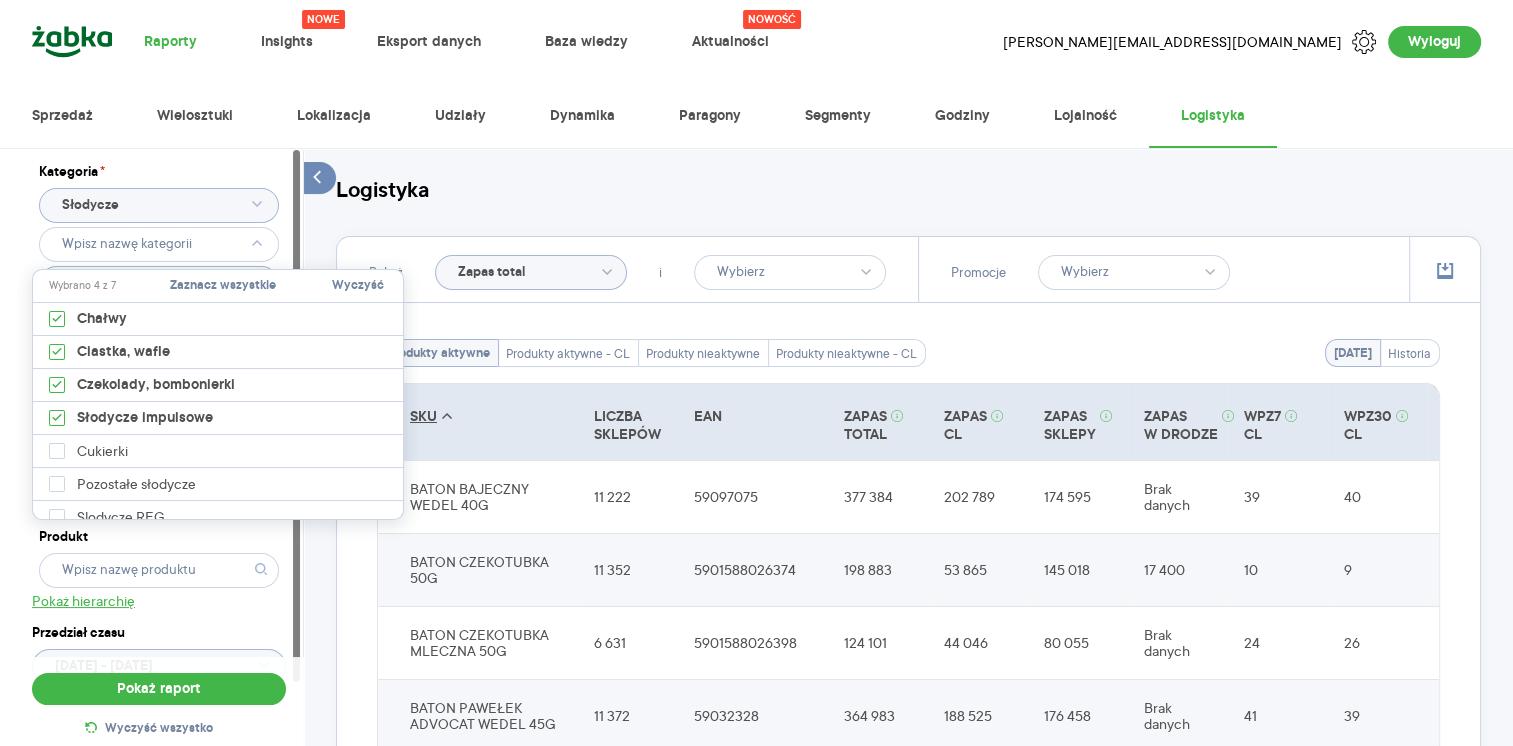 click 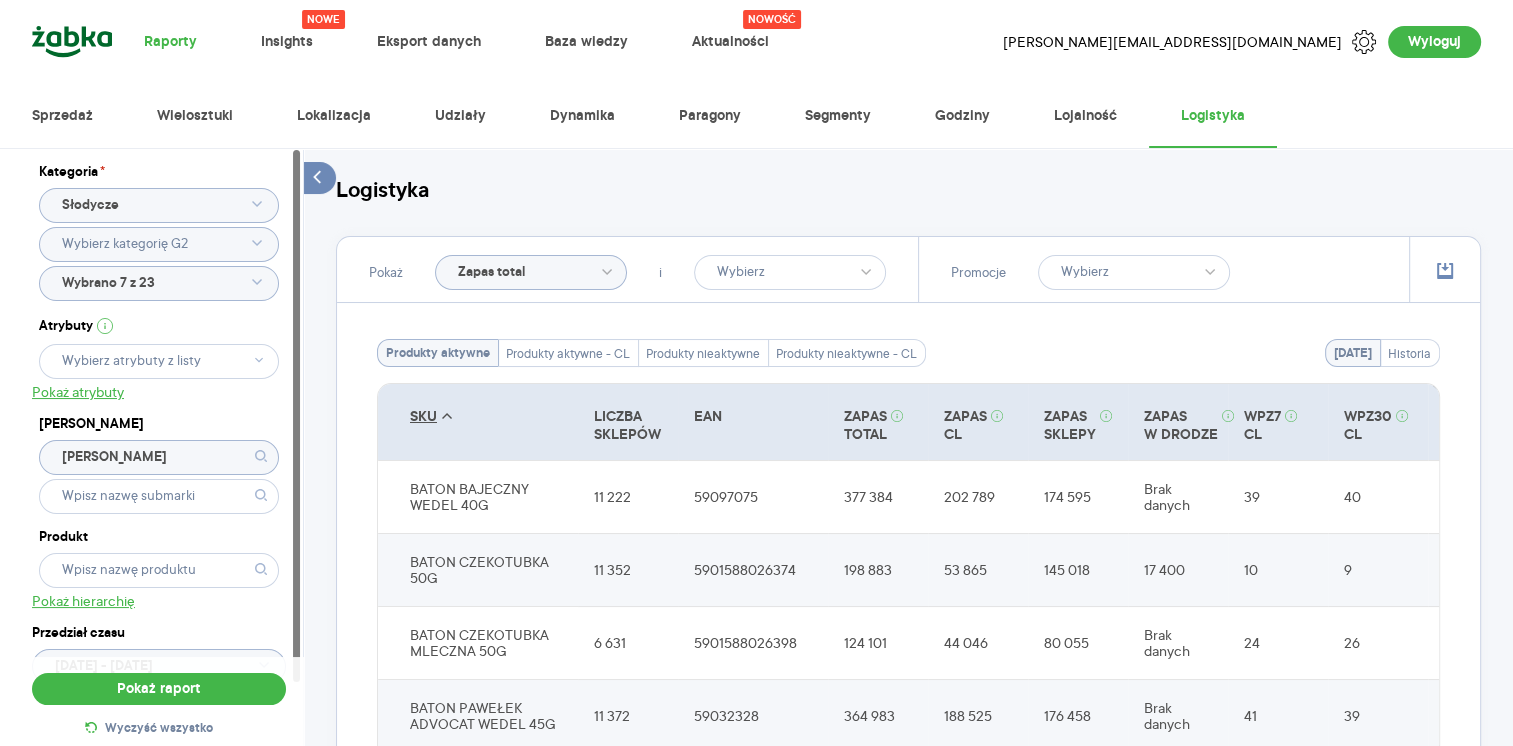 type on "Wybrano 4 z 7" 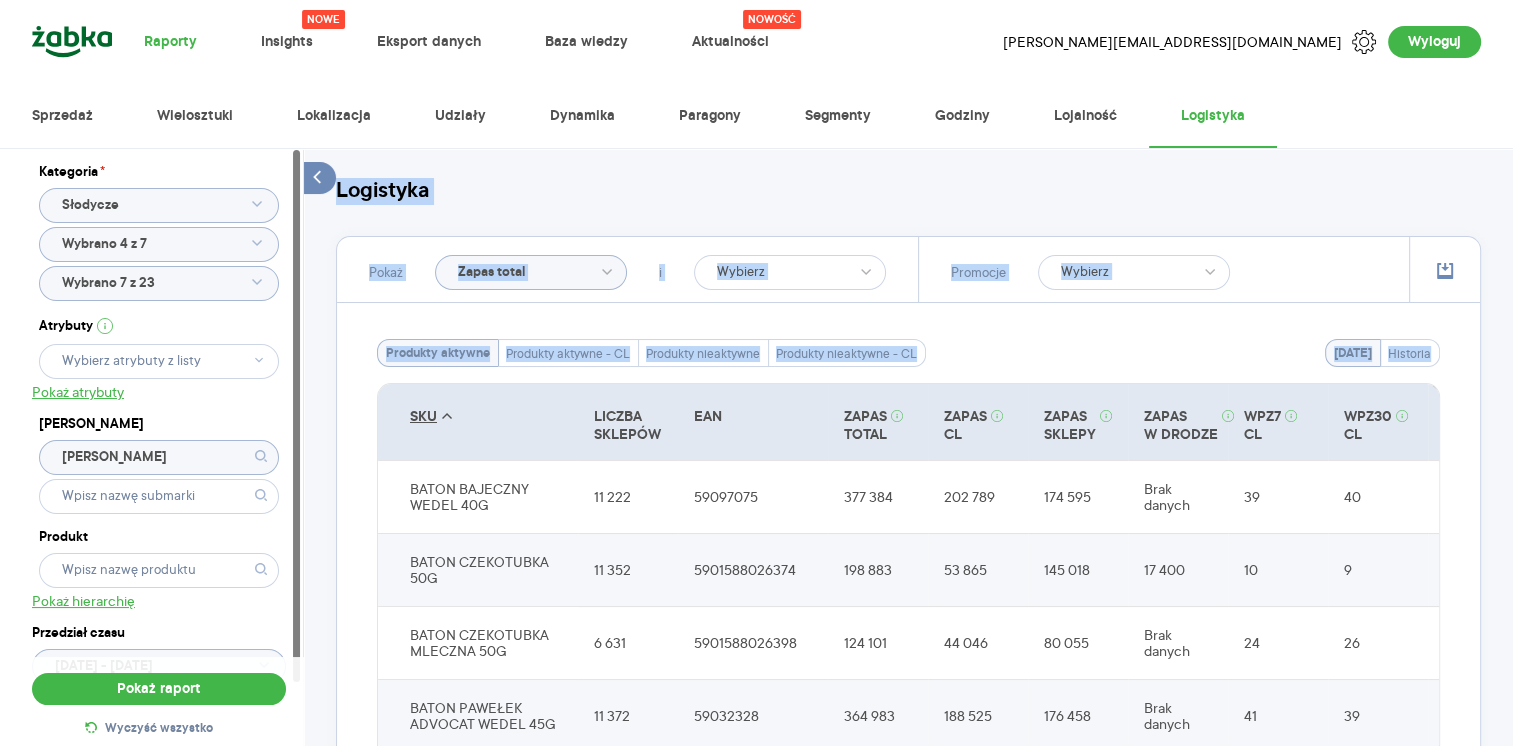 click on "Kategoria * Słodycze Wybrano 4 z 7 Wybrano 7 z 23 Atrybuty Pokaż atrybuty [PERSON_NAME] Produkt Pokaż hierarchię Przedział czasu [DATE] - [DATE] Pokaż raport Wyczyść wszystko Logistyka Pokaż Zapas total i Promocje [DATE] Historia Produkty aktywne Produkty aktywne - CL Produkty nieaktywne Produkty nieaktywne - CL SKU LICZBA
SKLEPÓW EAN ZAPAS
TOTAL ZAPAS
CL ZAPAS
SKLEPY ZAPAS
W DRODZE WPZ7
CL WPZ30
CL WPZ90
CL WPZ7
SKLEPY WPZ30
SKLEPY WPZ90
SKLEPY BATON BAJECZNY WEDEL 40G 11 222 59097075 377 384 202 789 174 595 Brak danych 39 40 40 40 37 36 [GEOGRAPHIC_DATA] 50G 11 352 5901588026374 198 883 53 865 145 018 17 400 10 9 8 24 22 23 BATON CZEKOTUBKA MLECZNA 50G 6 631 5901588026398 124 101 44 046 80 055 Brak danych 24 26 23 45 42 44 BATON PAWEŁEK ADVOCAT WEDEL 45G 11 372 59032328 364 983 188 525 176 458 Brak danych 41 39 39 42 39 36 BATON [PERSON_NAME] KARMEL 45G 9 767 59096238 228 255 85 213 143 042 Brak danych 39 40 42 80 76 68 BATON [PERSON_NAME] 45G 11 346 59011194 366 065 193 988" at bounding box center (908, 519) 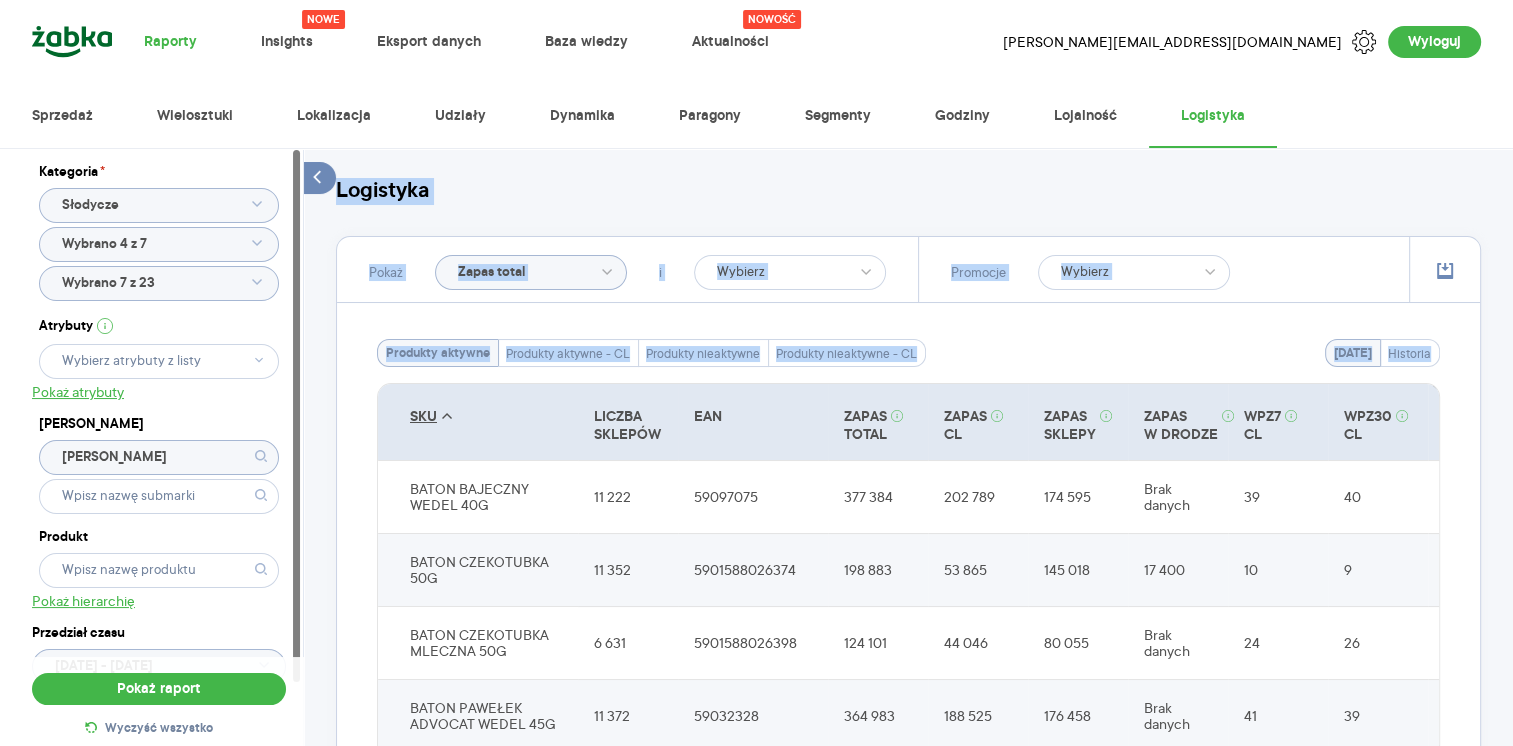 click on "Kategoria * Słodycze Wybrano 4 z 7 Wybrano 7 z 23 Atrybuty Pokaż atrybuty [PERSON_NAME] Produkt Pokaż hierarchię Przedział czasu [DATE] - [DATE] Pokaż raport Wyczyść wszystko Logistyka Pokaż Zapas total i Promocje [DATE] Historia Produkty aktywne Produkty aktywne - CL Produkty nieaktywne Produkty nieaktywne - CL SKU LICZBA
SKLEPÓW EAN ZAPAS
TOTAL ZAPAS
CL ZAPAS
SKLEPY ZAPAS
W DRODZE WPZ7
CL WPZ30
CL WPZ90
CL WPZ7
SKLEPY WPZ30
SKLEPY WPZ90
SKLEPY BATON BAJECZNY WEDEL 40G 11 222 59097075 377 384 202 789 174 595 Brak danych 39 40 40 40 37 36 [GEOGRAPHIC_DATA] 50G 11 352 5901588026374 198 883 53 865 145 018 17 400 10 9 8 24 22 23 BATON CZEKOTUBKA MLECZNA 50G 6 631 5901588026398 124 101 44 046 80 055 Brak danych 24 26 23 45 42 44 BATON PAWEŁEK ADVOCAT WEDEL 45G 11 372 59032328 364 983 188 525 176 458 Brak danych 41 39 39 42 39 36 BATON [PERSON_NAME] KARMEL 45G 9 767 59096238 228 255 85 213 143 042 Brak danych 39 40 42 80 76 68 BATON [PERSON_NAME] 45G 11 346 59011194 366 065 193 988" at bounding box center (908, 519) 